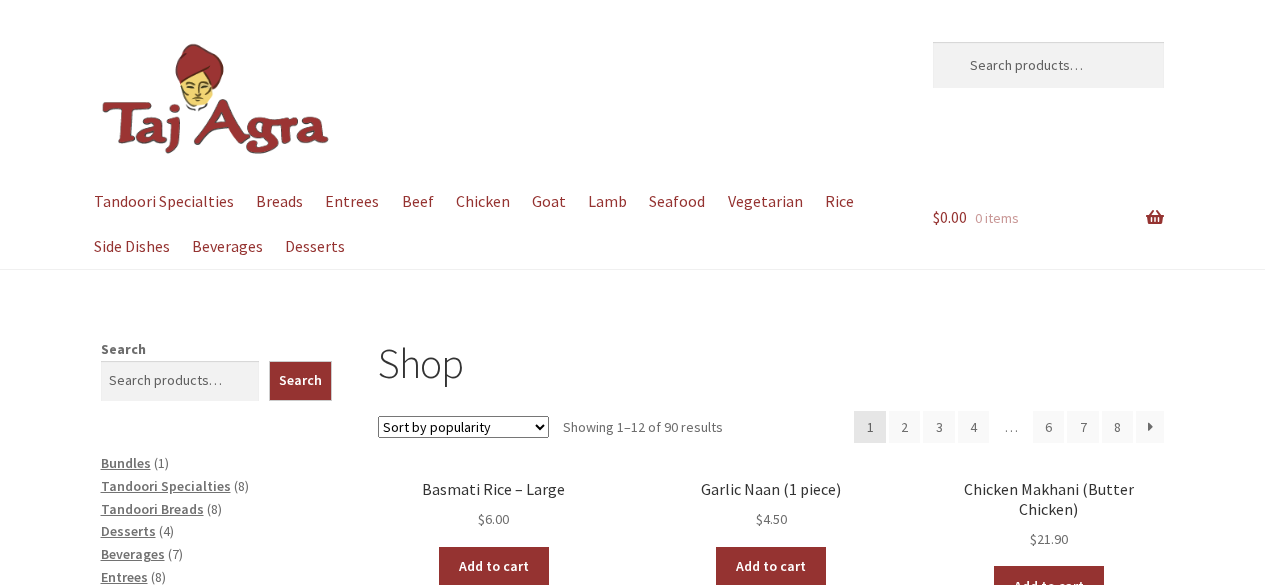 scroll, scrollTop: 0, scrollLeft: 0, axis: both 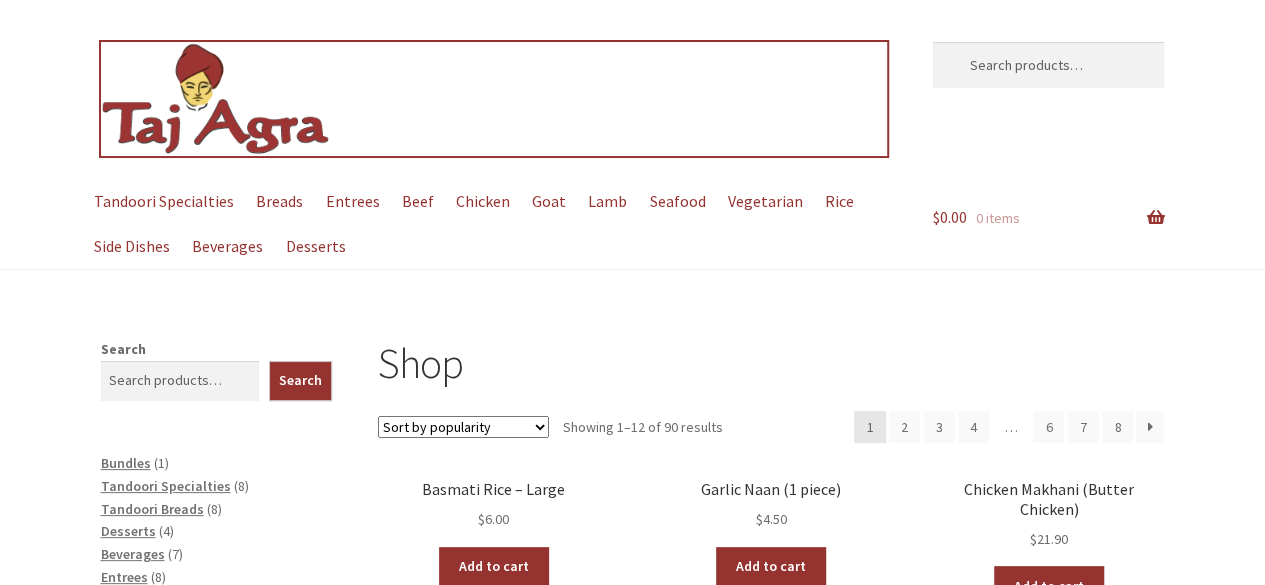 click at bounding box center (216, 99) 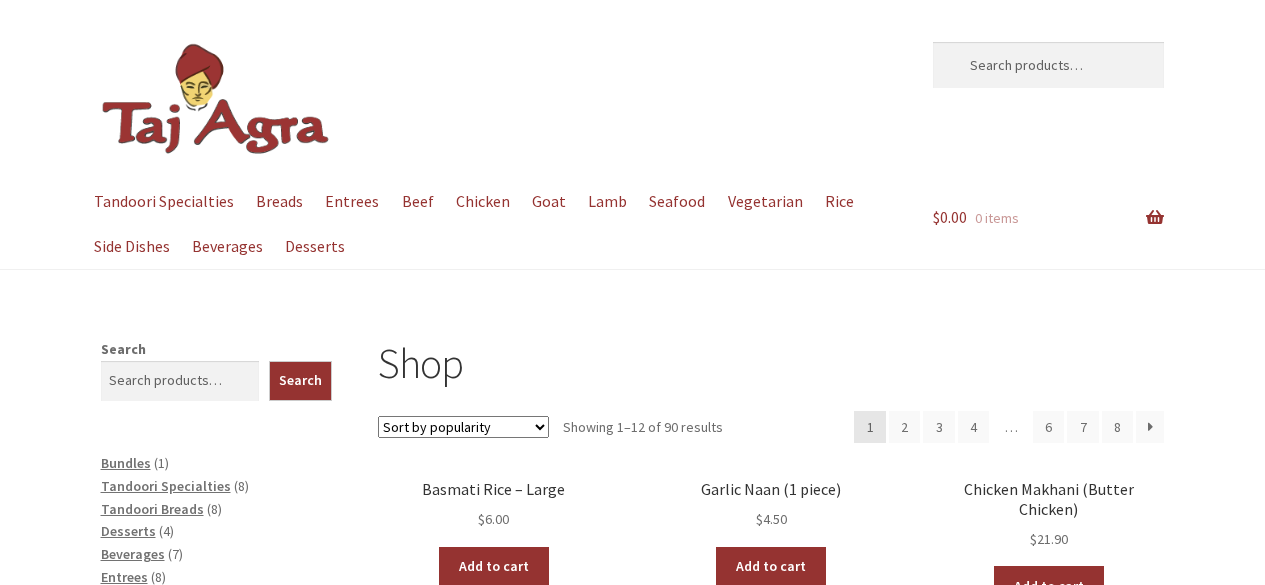 scroll, scrollTop: 0, scrollLeft: 0, axis: both 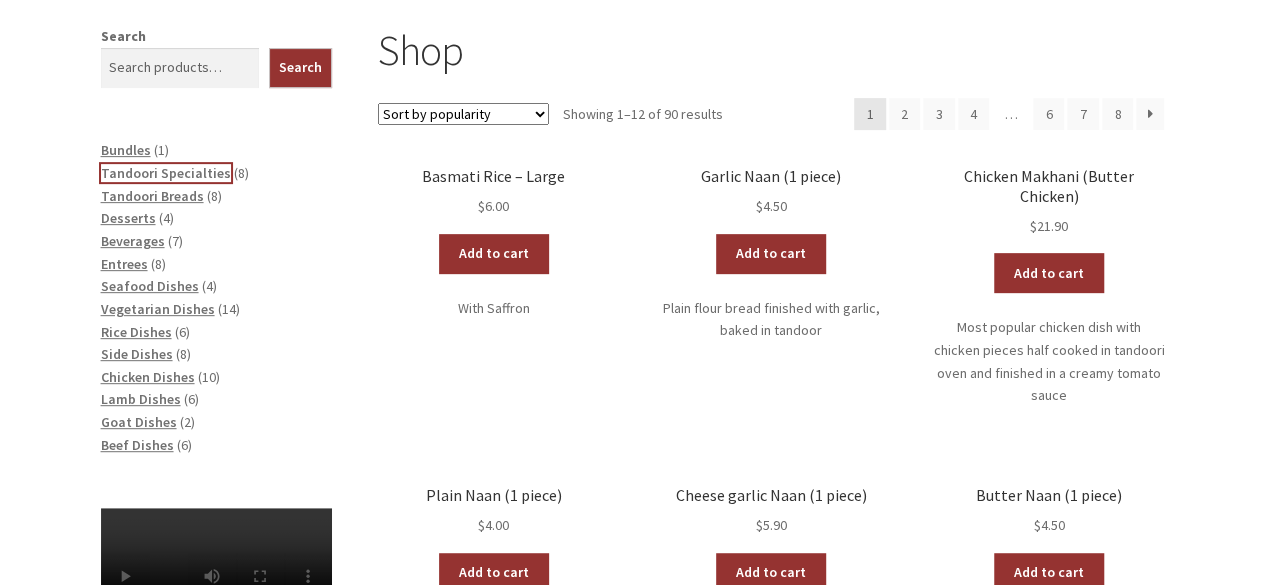 click on "Tandoori Specialties" at bounding box center (166, 173) 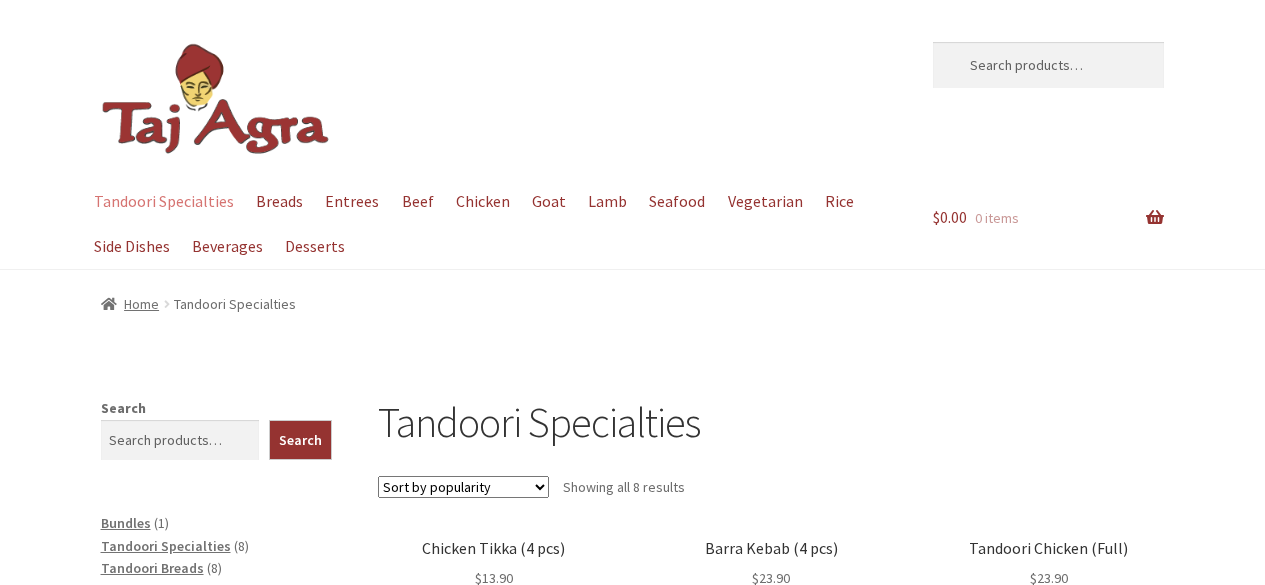 scroll, scrollTop: 0, scrollLeft: 0, axis: both 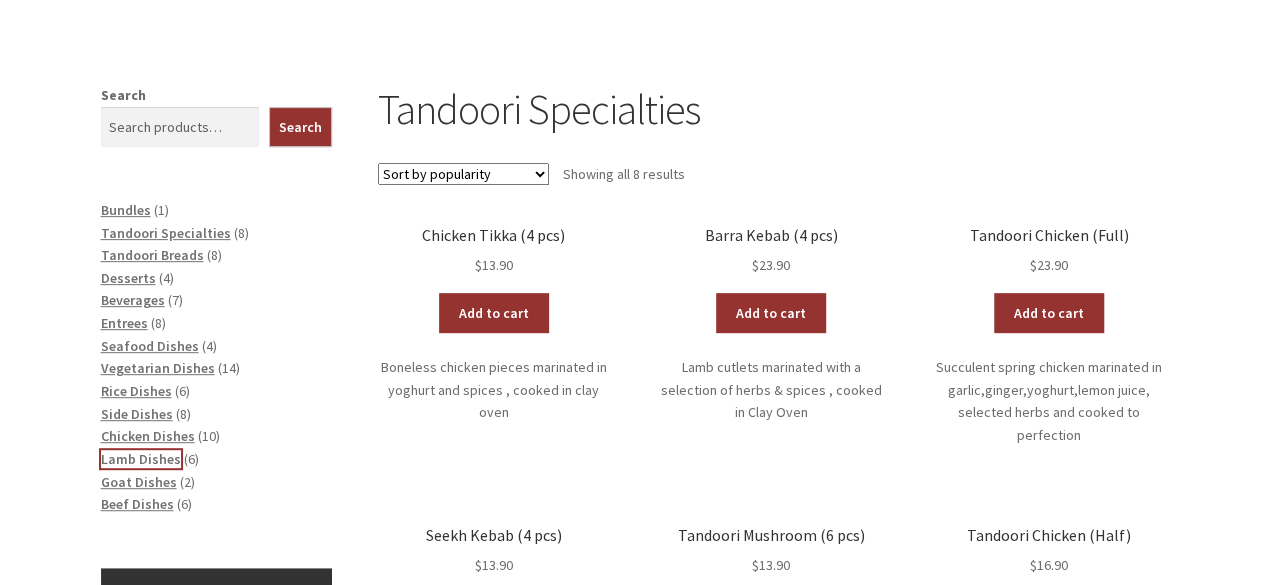 click on "Lamb Dishes" at bounding box center [141, 459] 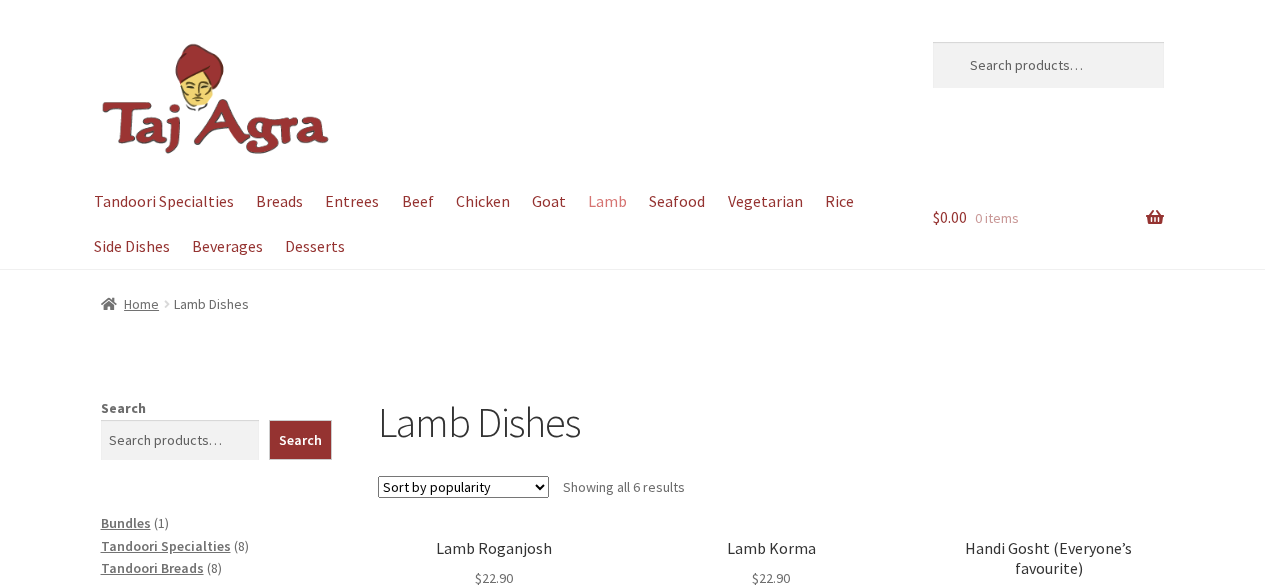scroll, scrollTop: 0, scrollLeft: 0, axis: both 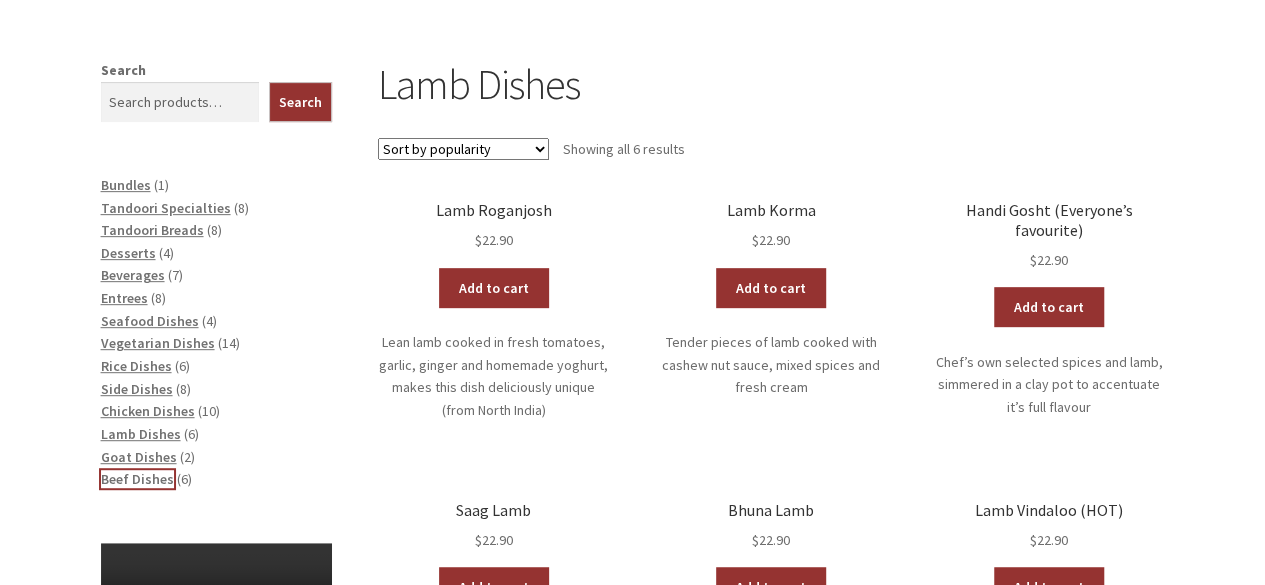 click on "Beef Dishes" at bounding box center [137, 479] 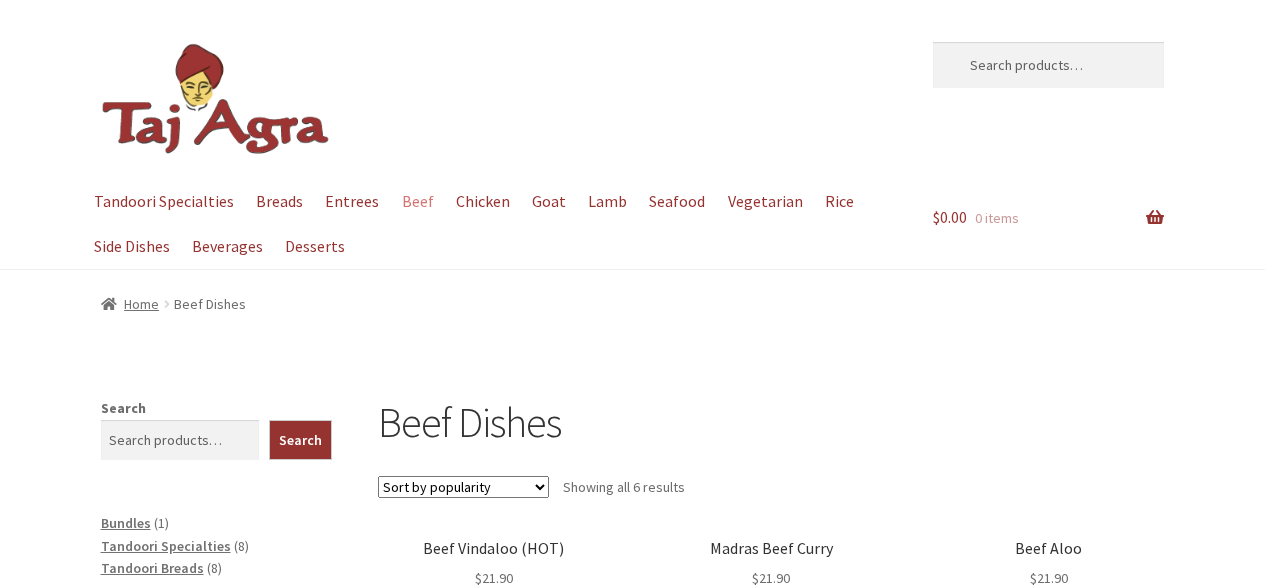 scroll, scrollTop: 0, scrollLeft: 0, axis: both 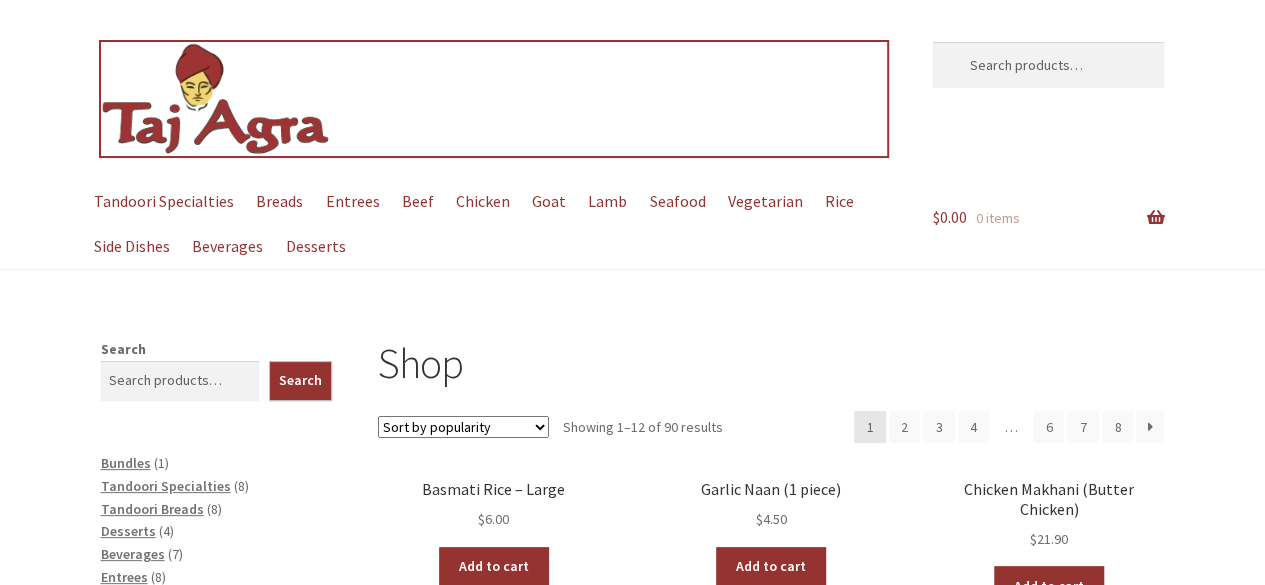click at bounding box center (216, 99) 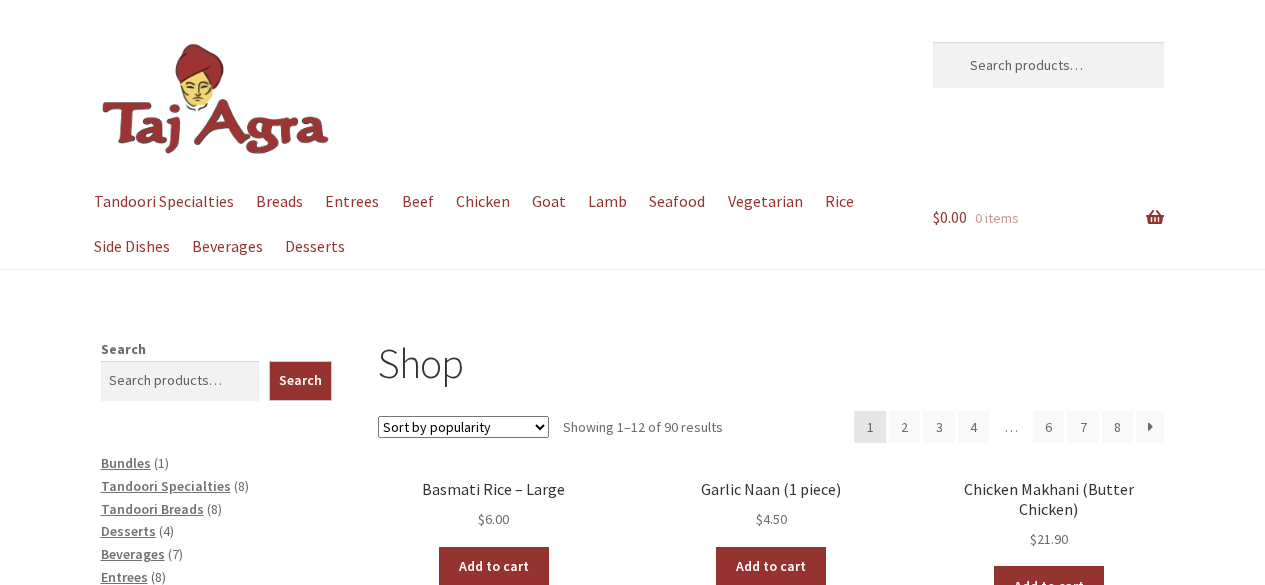 scroll, scrollTop: 0, scrollLeft: 0, axis: both 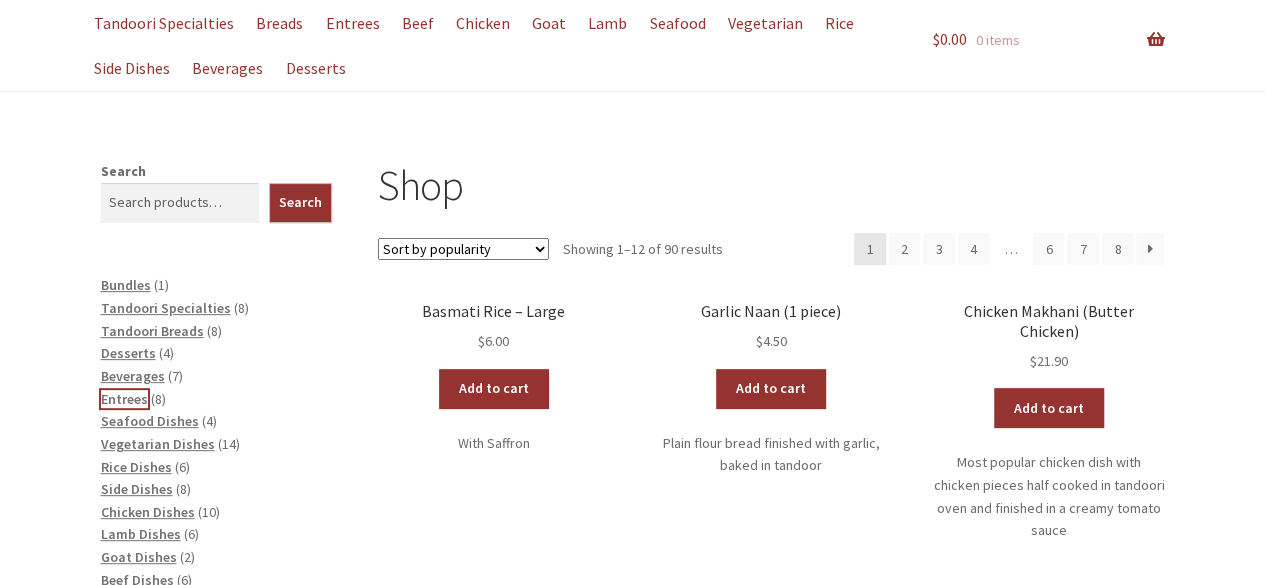 click on "Entrees" at bounding box center [124, 399] 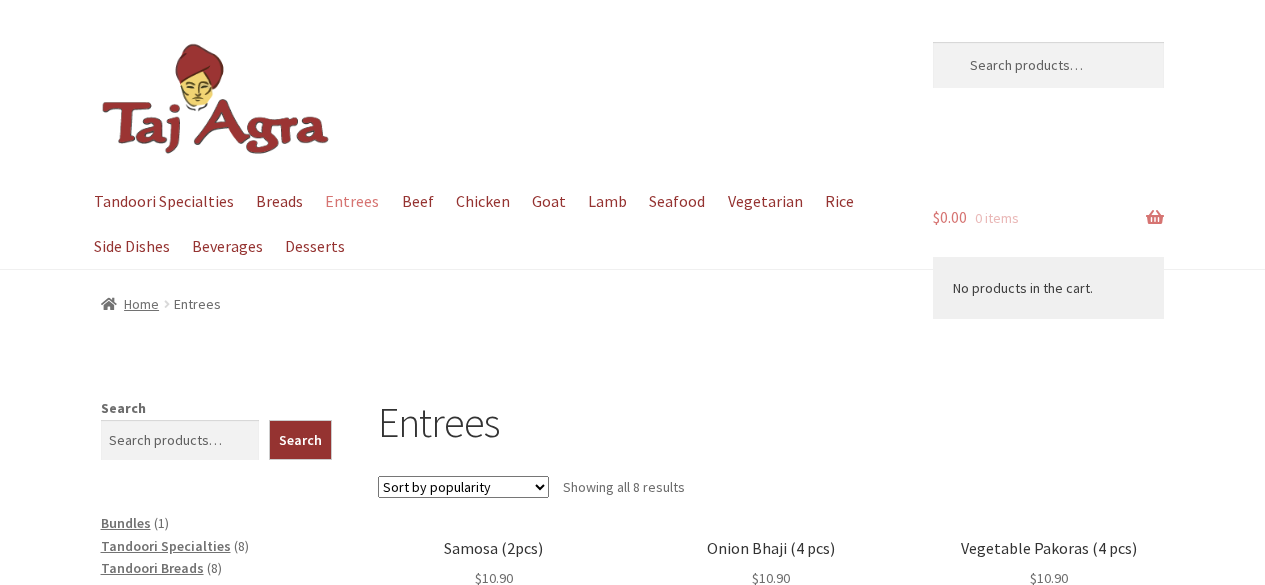 scroll, scrollTop: 0, scrollLeft: 0, axis: both 